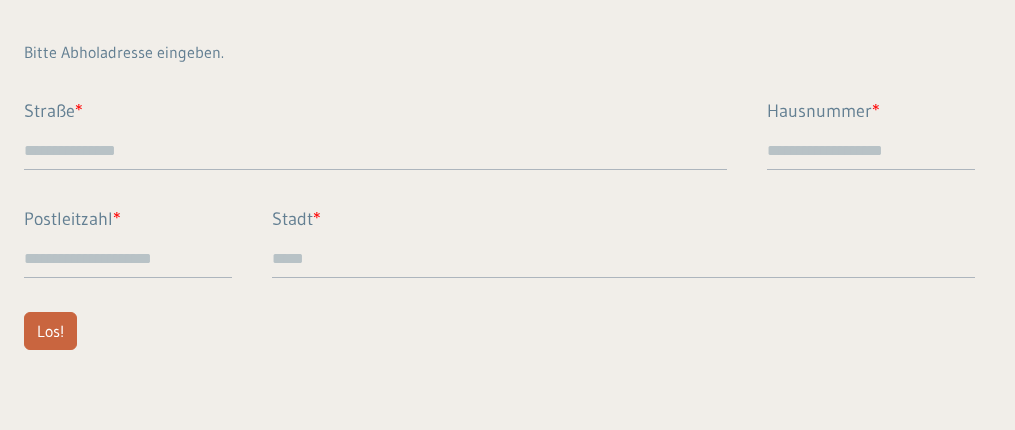 scroll, scrollTop: 0, scrollLeft: 0, axis: both 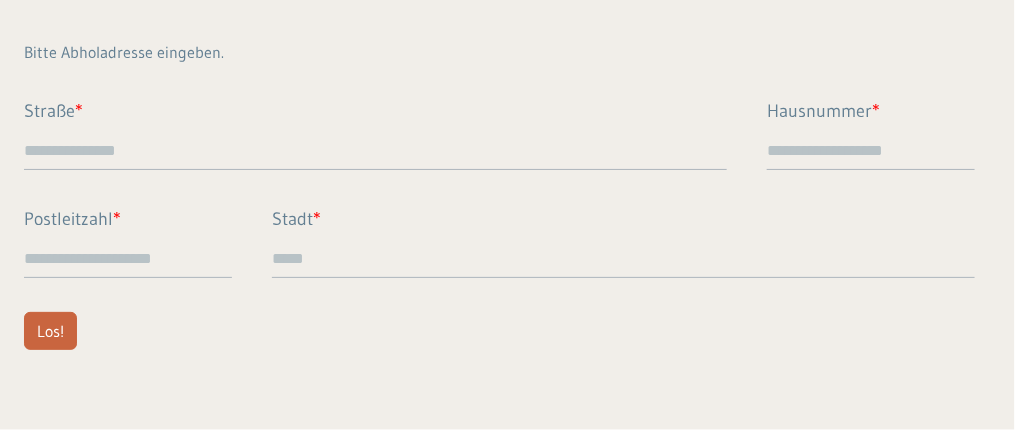 click on "Straße" at bounding box center (383, 134) 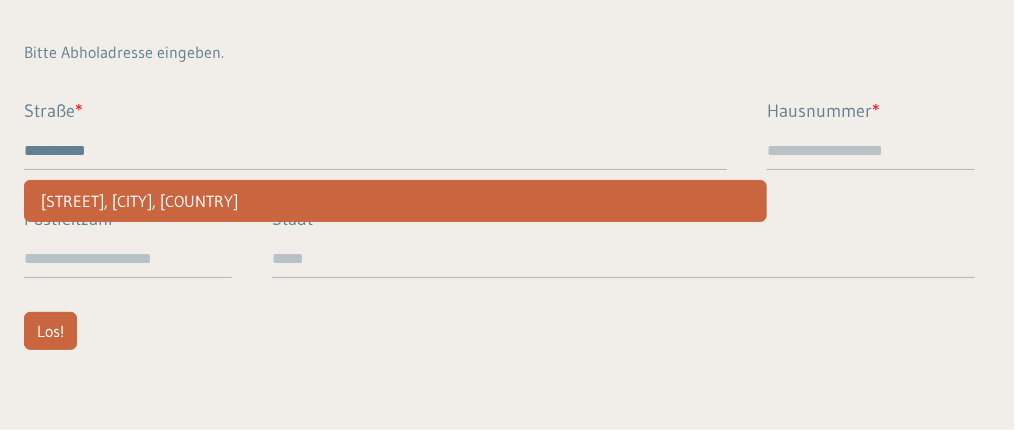 type on "*********" 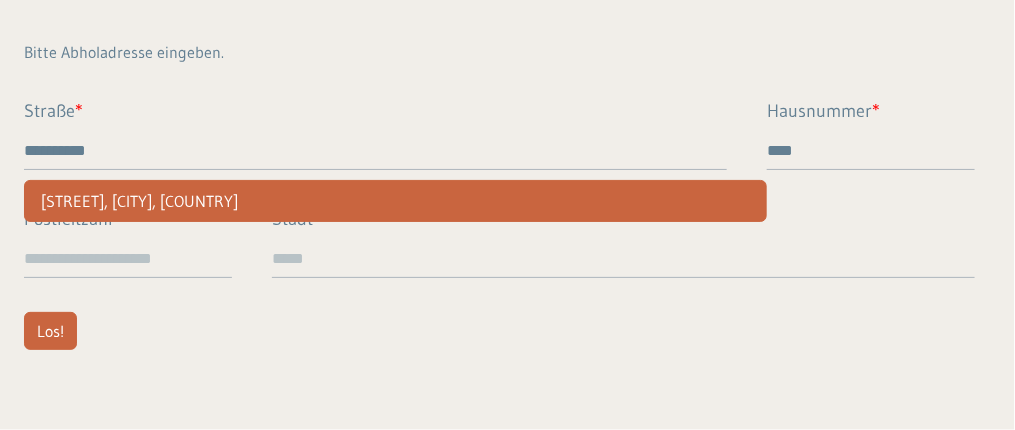 type on "****" 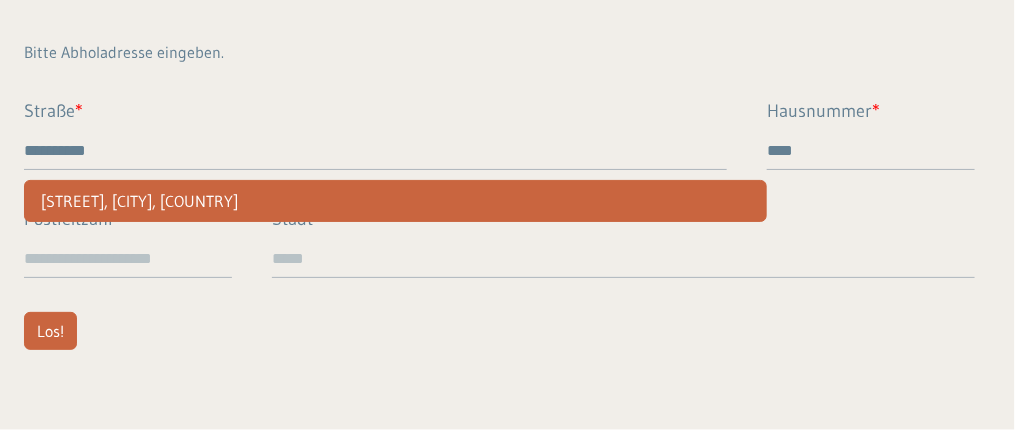 click on "Stadt" at bounding box center [623, 259] 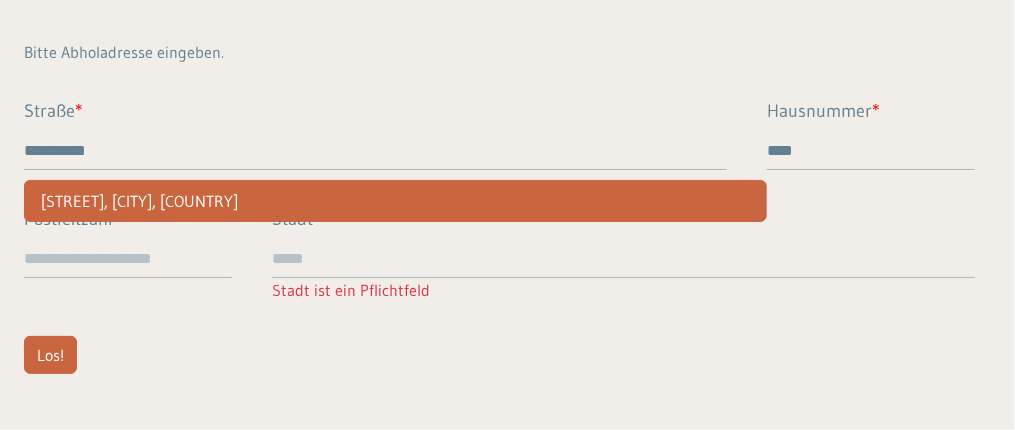 click on "Stadt ist ein Pflichtfeld" at bounding box center (623, 290) 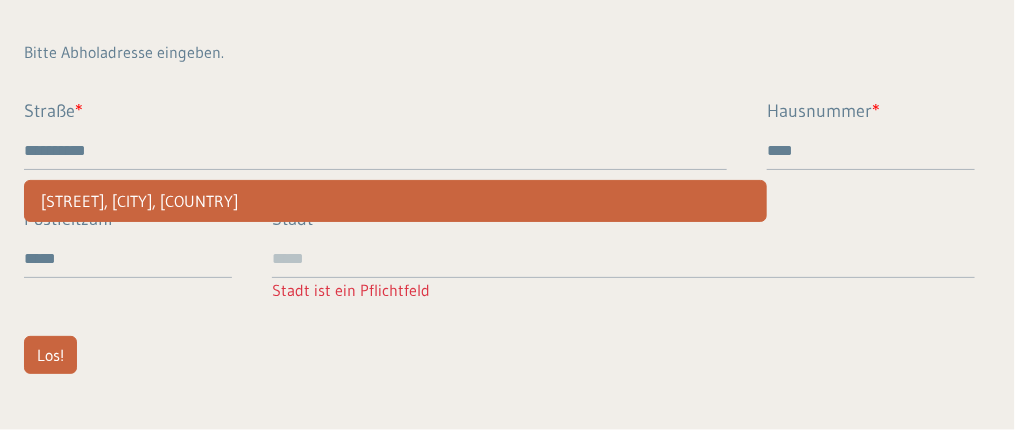 type on "*****" 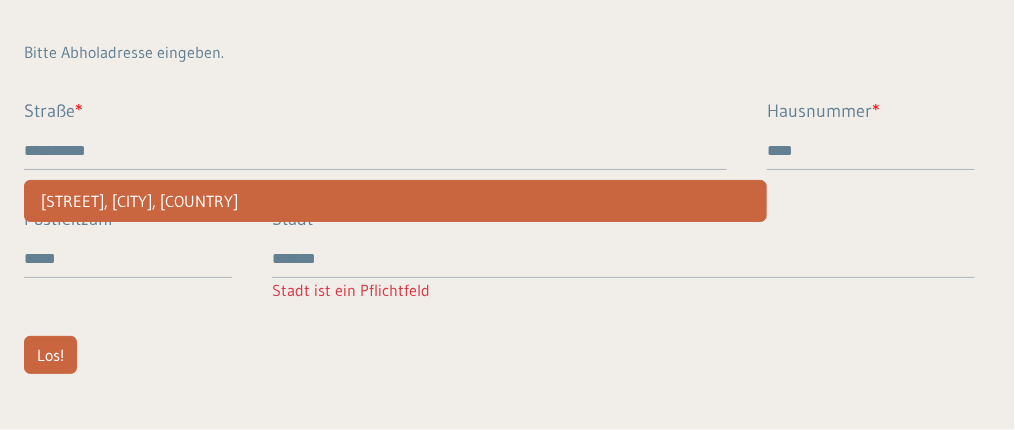 type on "*******" 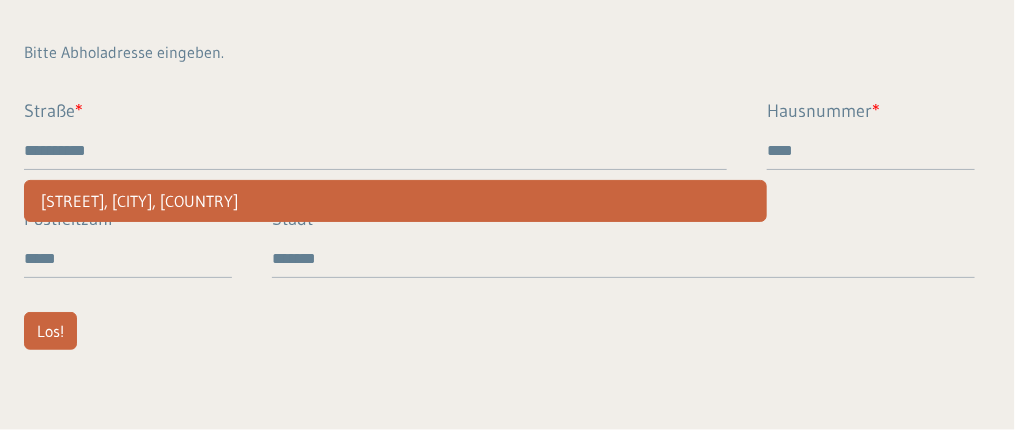 click on "Bitte Abholadresse eingeben. Straße ********* [STREET], [CITY], [COUNTRY] Hausnummer **** Postleitzahl ***** Stadt [CITY] Los!" at bounding box center (507, 187) 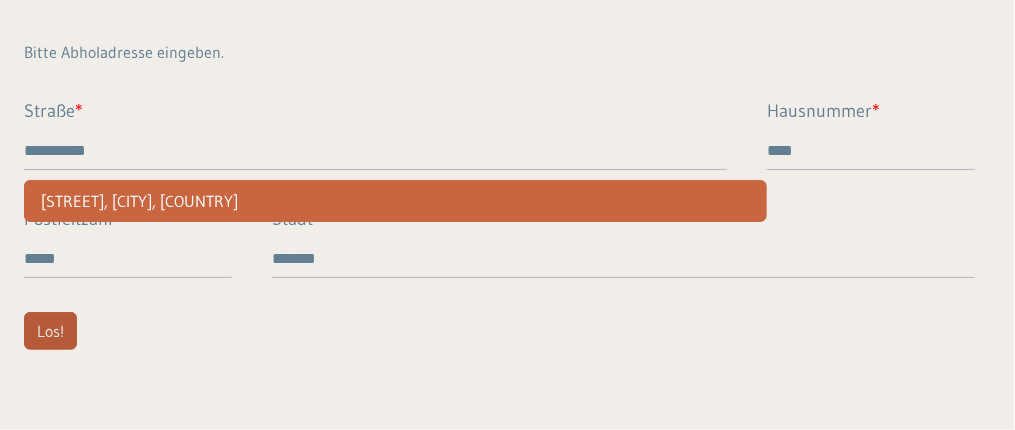 click on "Los!" at bounding box center (50, 331) 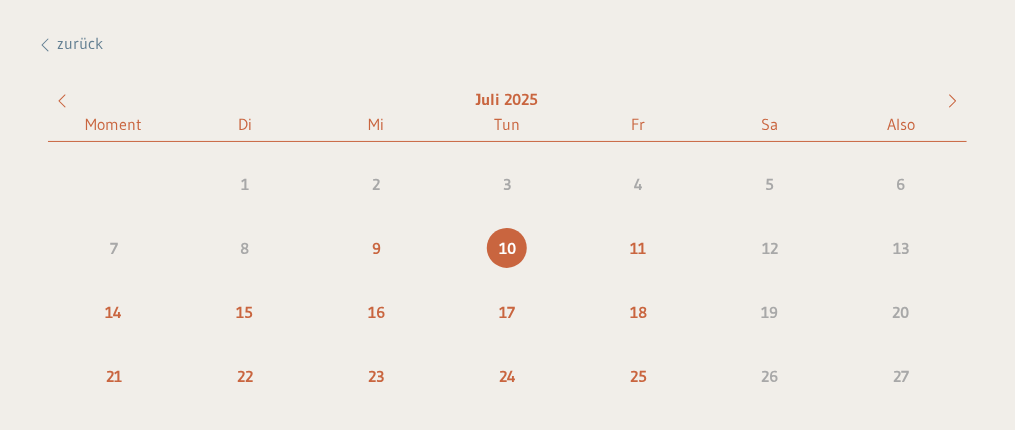 click on "10" at bounding box center (507, 248) 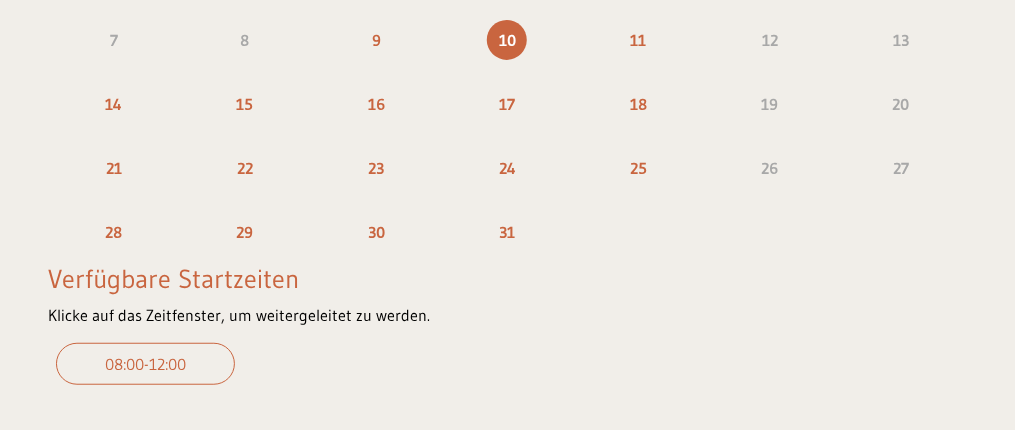 scroll, scrollTop: 208, scrollLeft: 0, axis: vertical 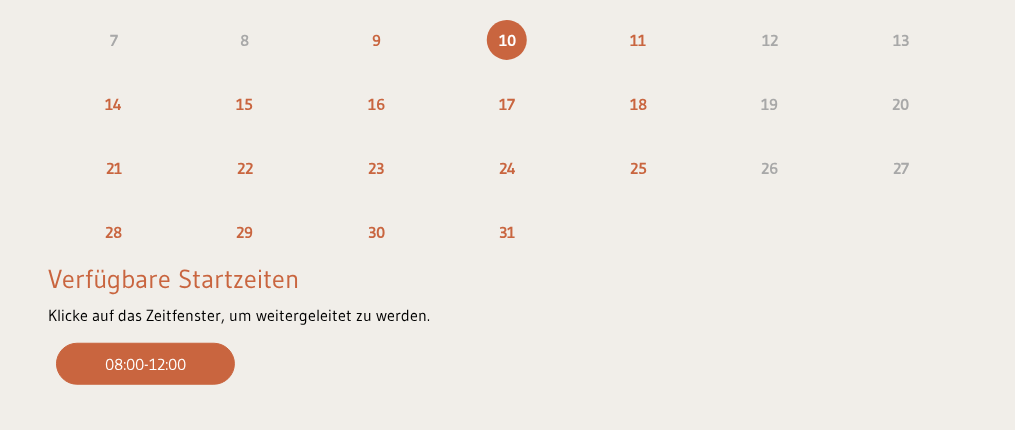click on "08:00  -  12:00" at bounding box center (145, 364) 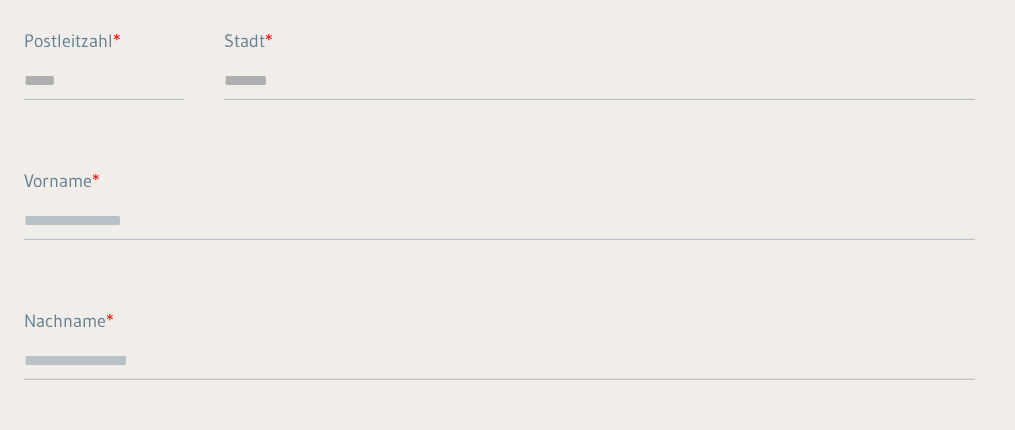 click on "Vorname" at bounding box center [499, 221] 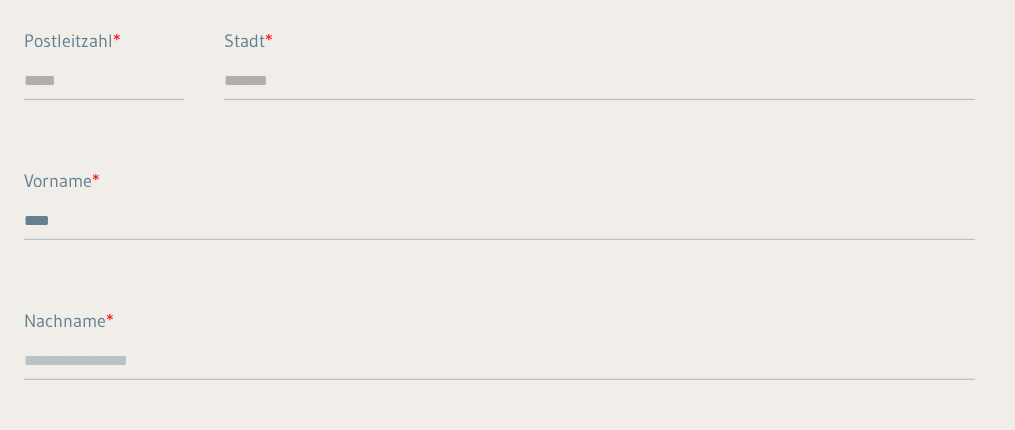 type on "****" 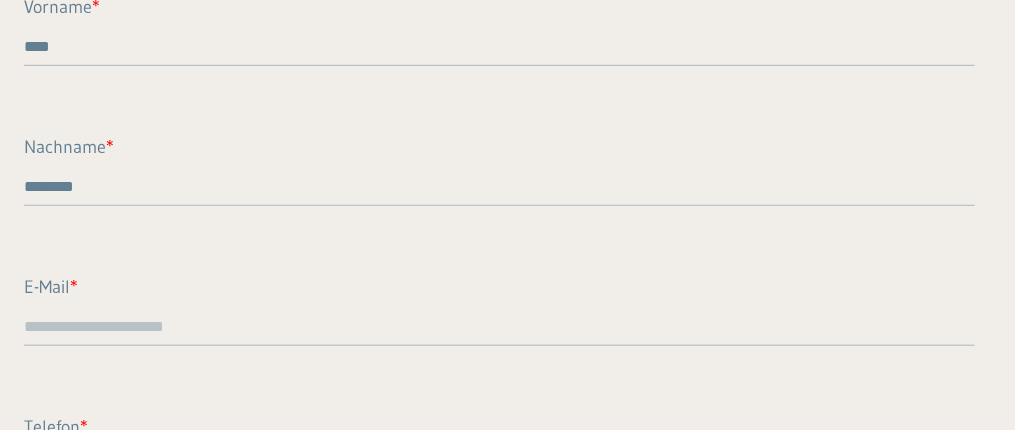 scroll, scrollTop: 408, scrollLeft: 0, axis: vertical 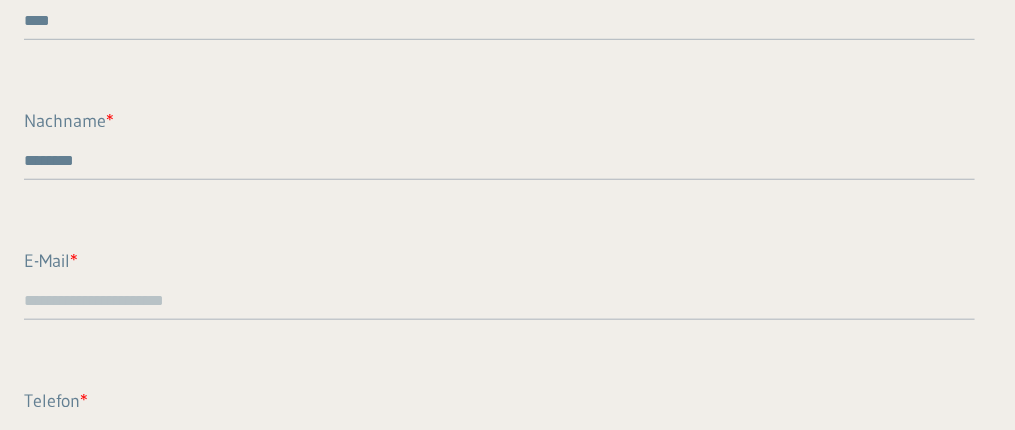 type on "********" 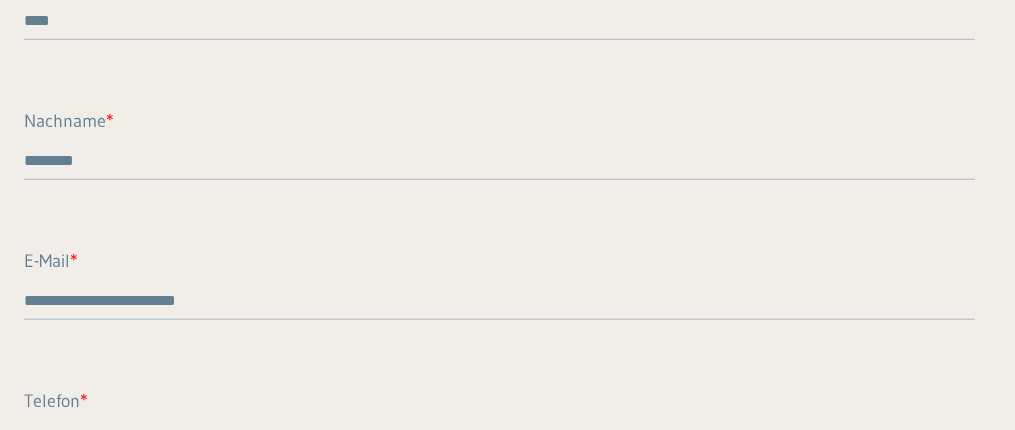 scroll, scrollTop: 508, scrollLeft: 0, axis: vertical 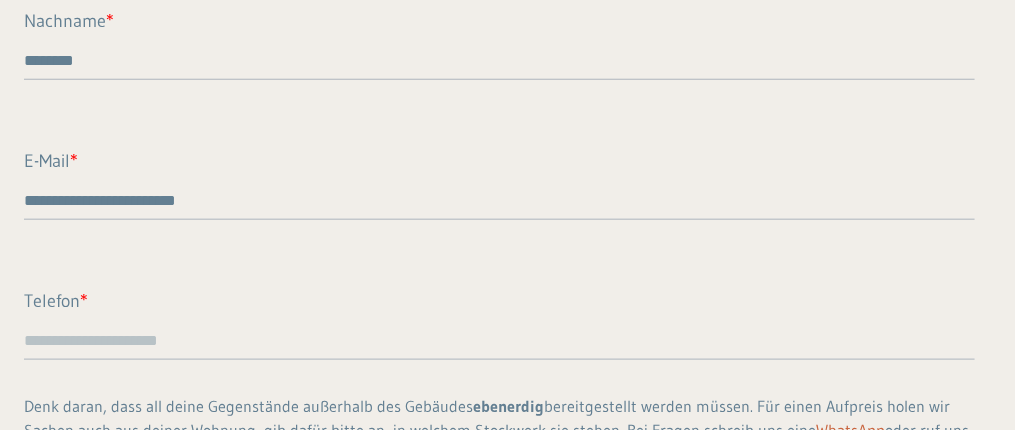 click on "Telefon" at bounding box center (499, 341) 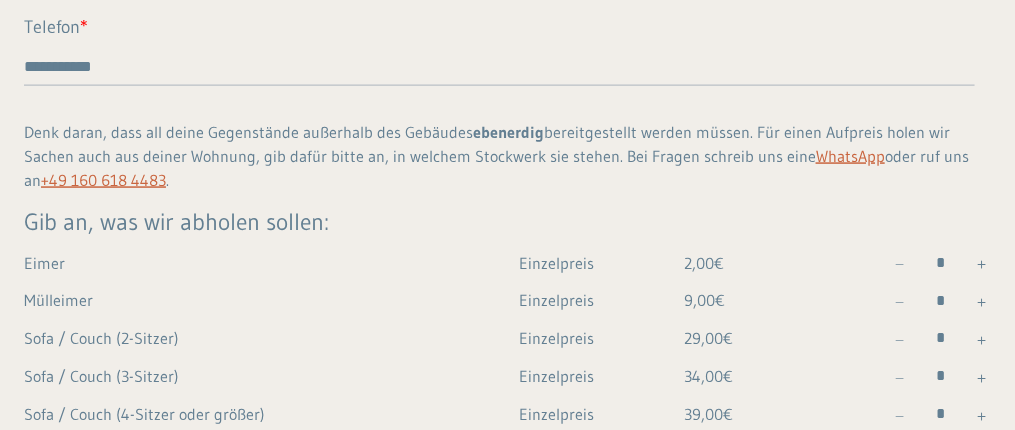 scroll, scrollTop: 808, scrollLeft: 0, axis: vertical 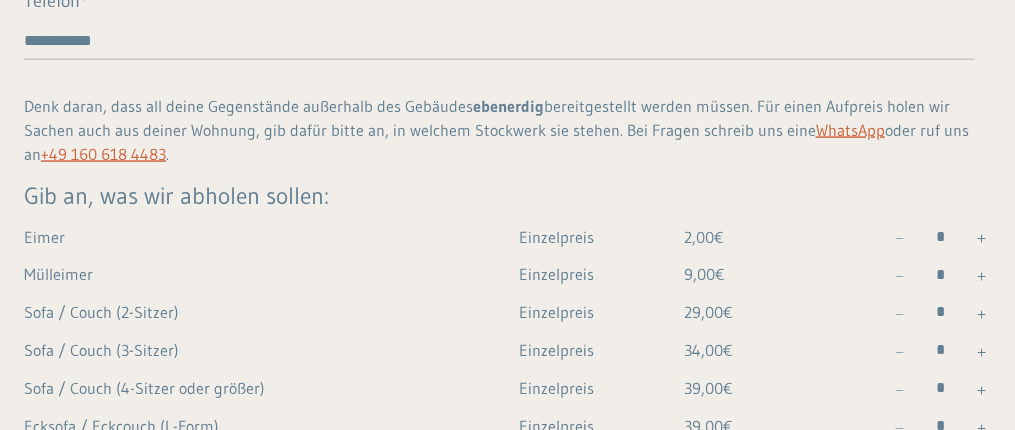 type on "**********" 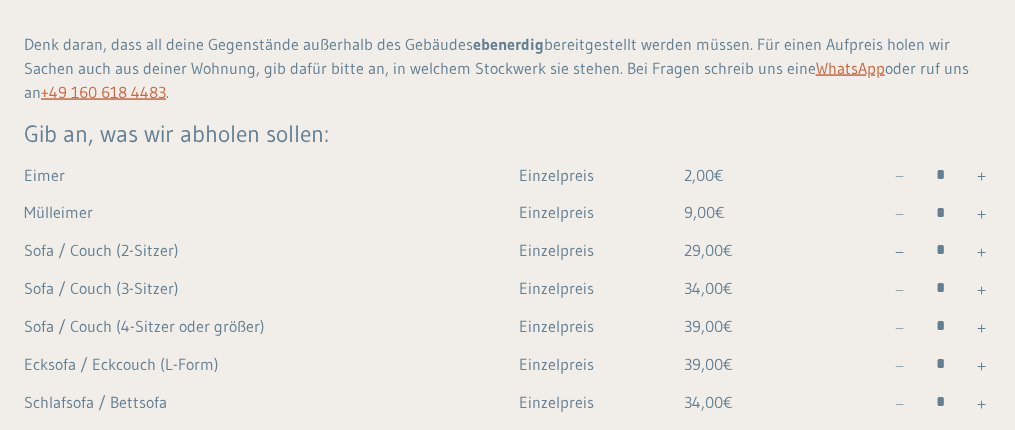 scroll, scrollTop: 908, scrollLeft: 0, axis: vertical 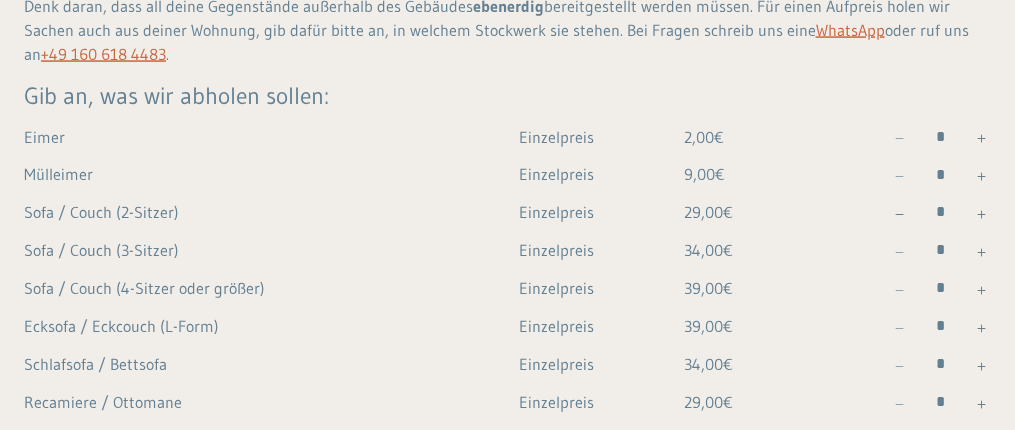 click at bounding box center [900, 215] 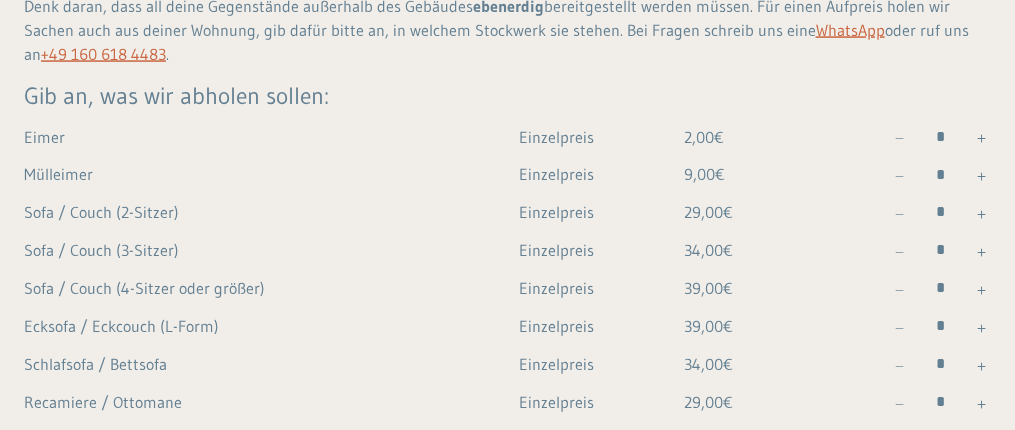click at bounding box center [982, 367] 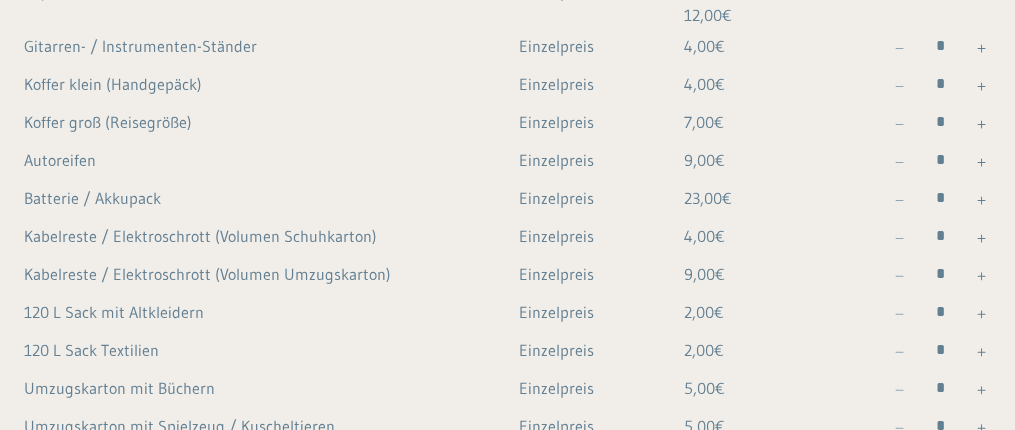 scroll, scrollTop: 12008, scrollLeft: 0, axis: vertical 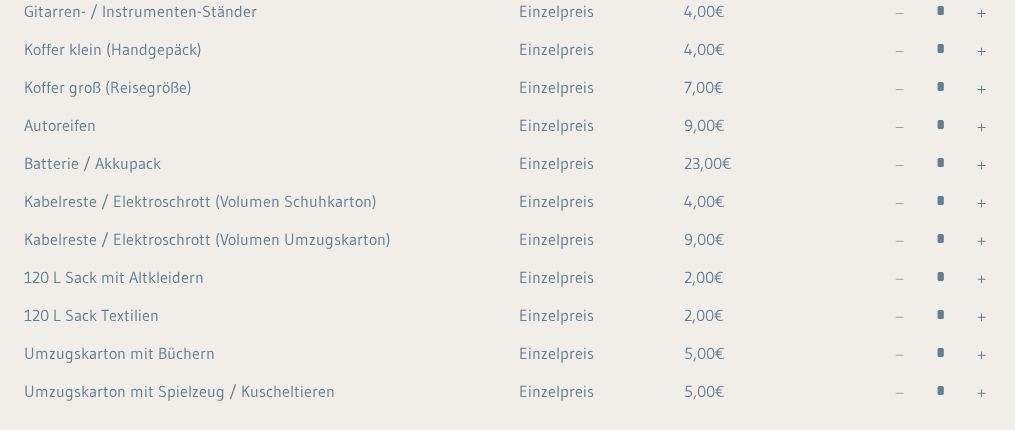 click on "**********" at bounding box center (507, 497) 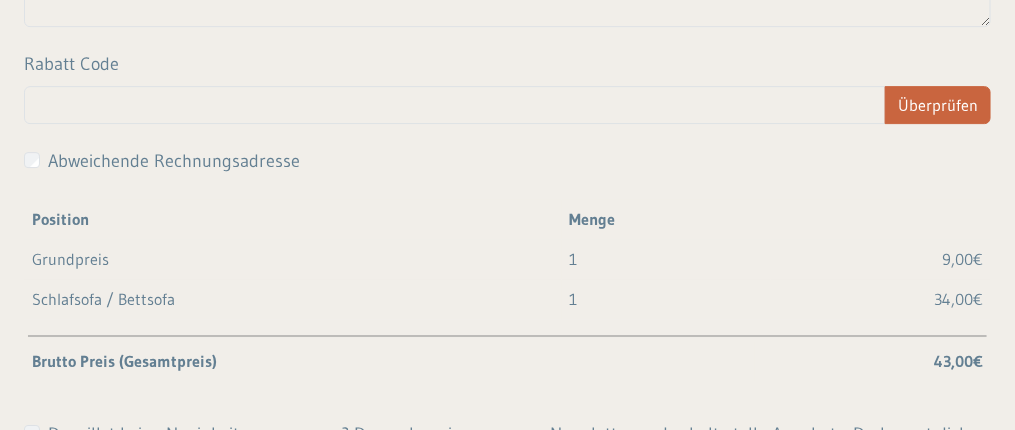 scroll, scrollTop: 12702, scrollLeft: 0, axis: vertical 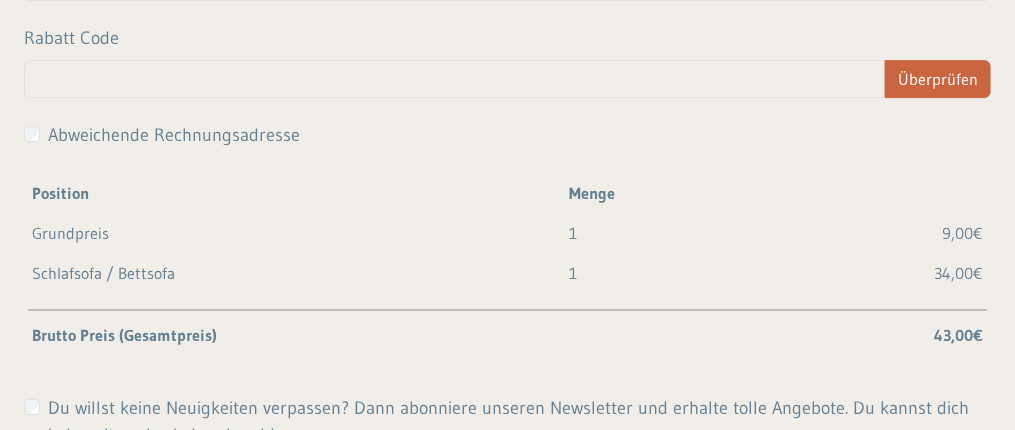 click on "Kostenpflichtig buchen" at bounding box center (116, 571) 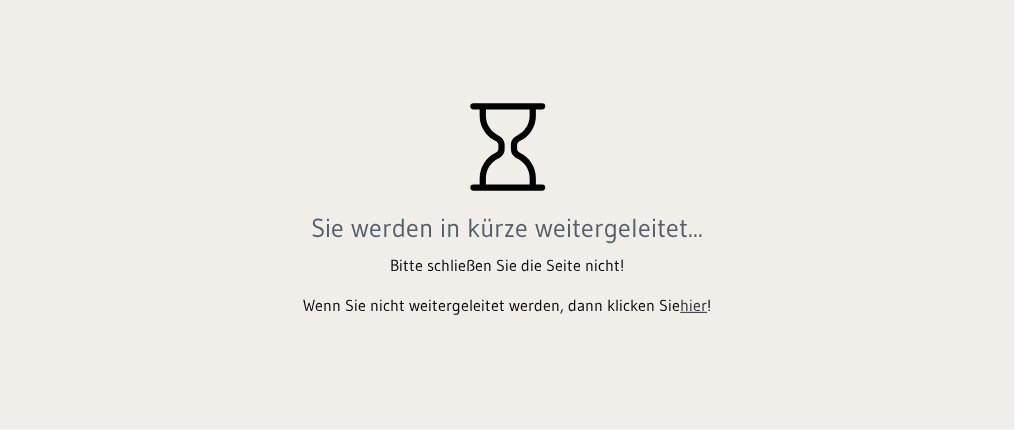 click on "hier" at bounding box center (694, 305) 